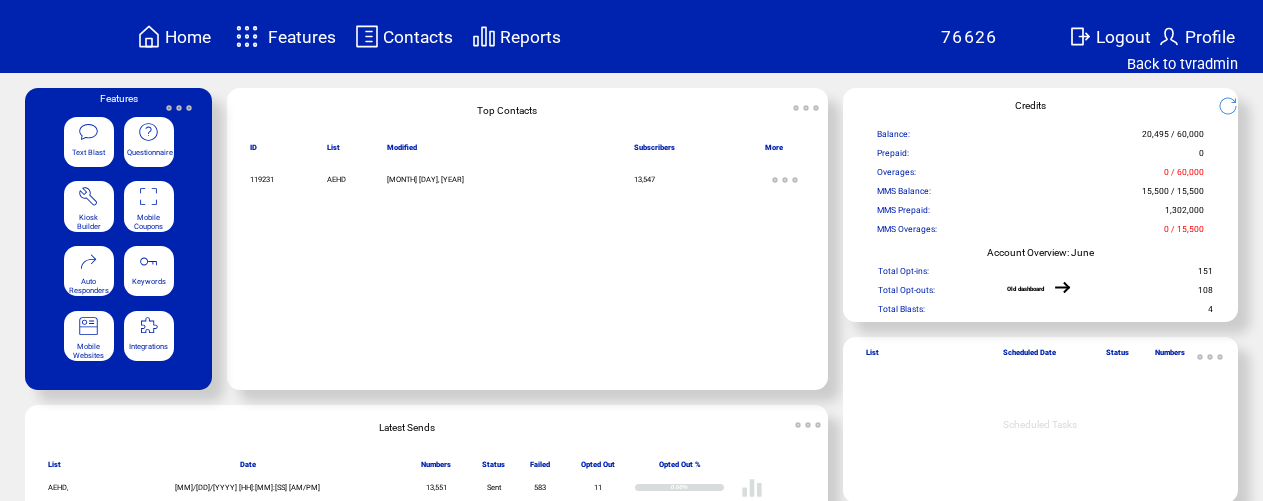 scroll, scrollTop: 0, scrollLeft: 0, axis: both 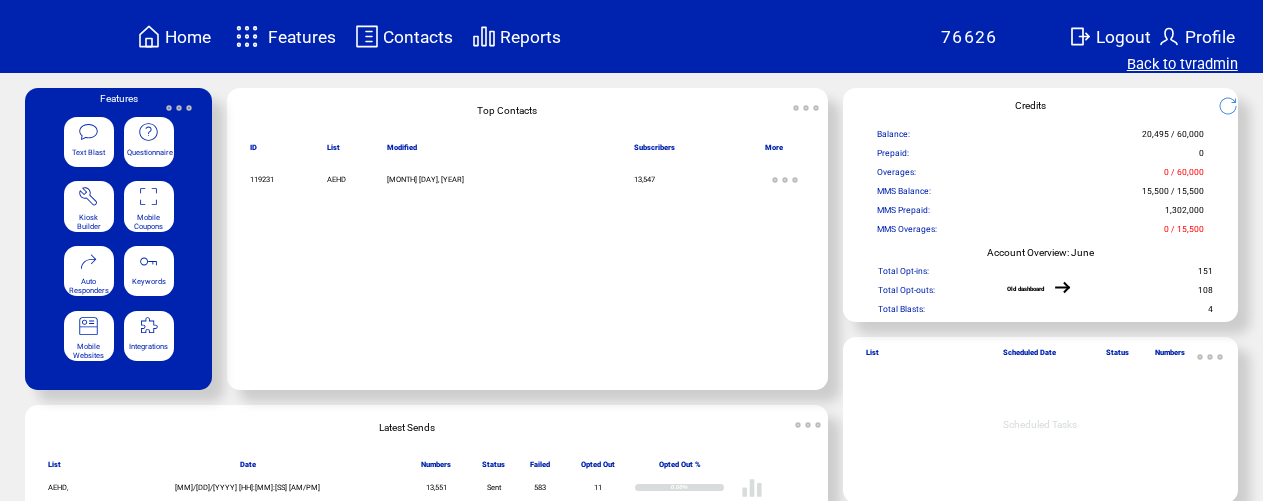 click on "Back to tvradmin" at bounding box center (1182, 64) 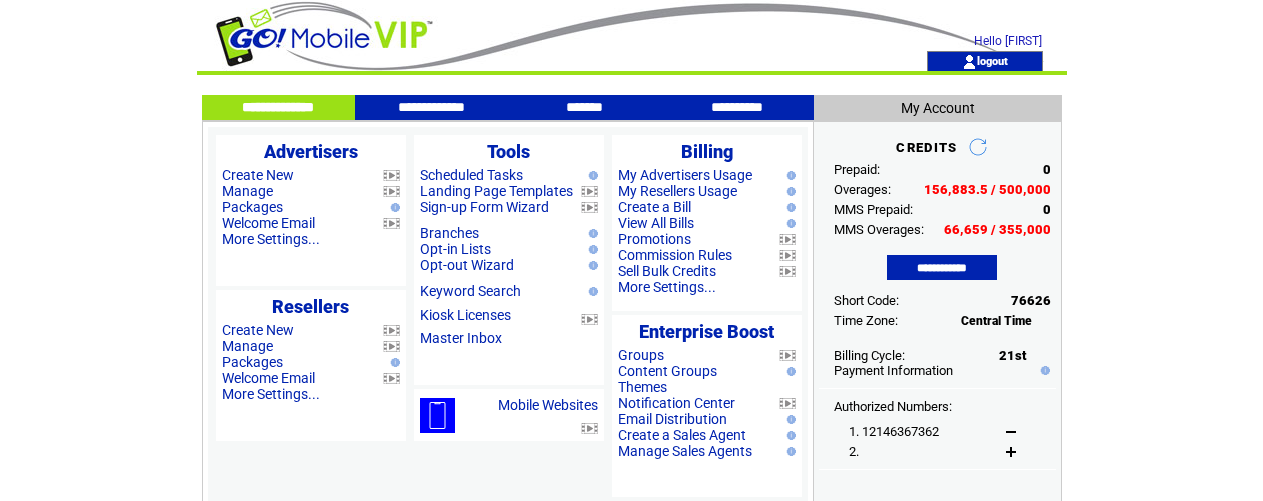 scroll, scrollTop: 0, scrollLeft: 0, axis: both 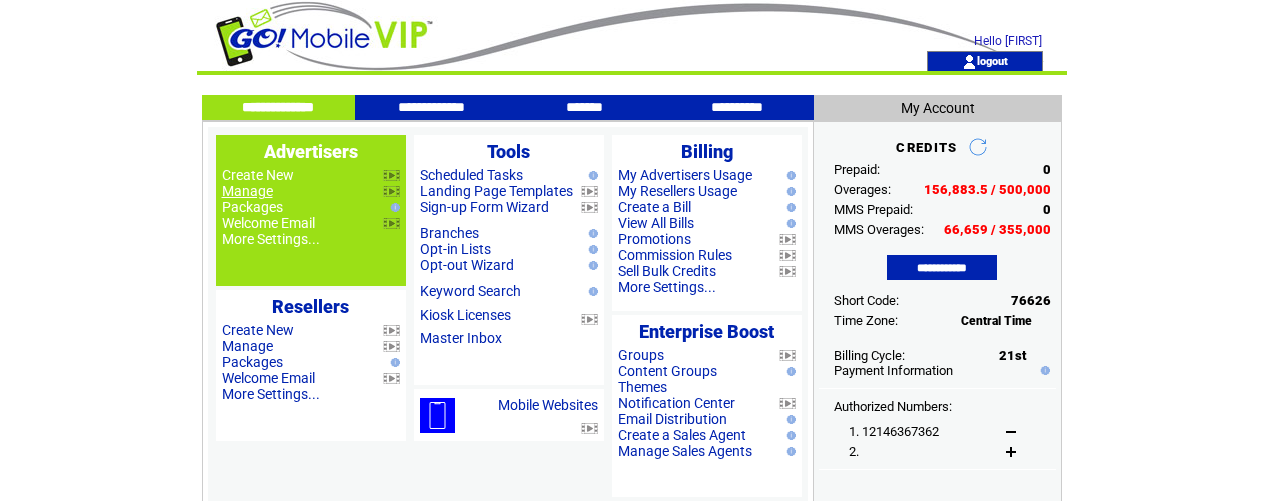 click on "Manage" at bounding box center (247, 191) 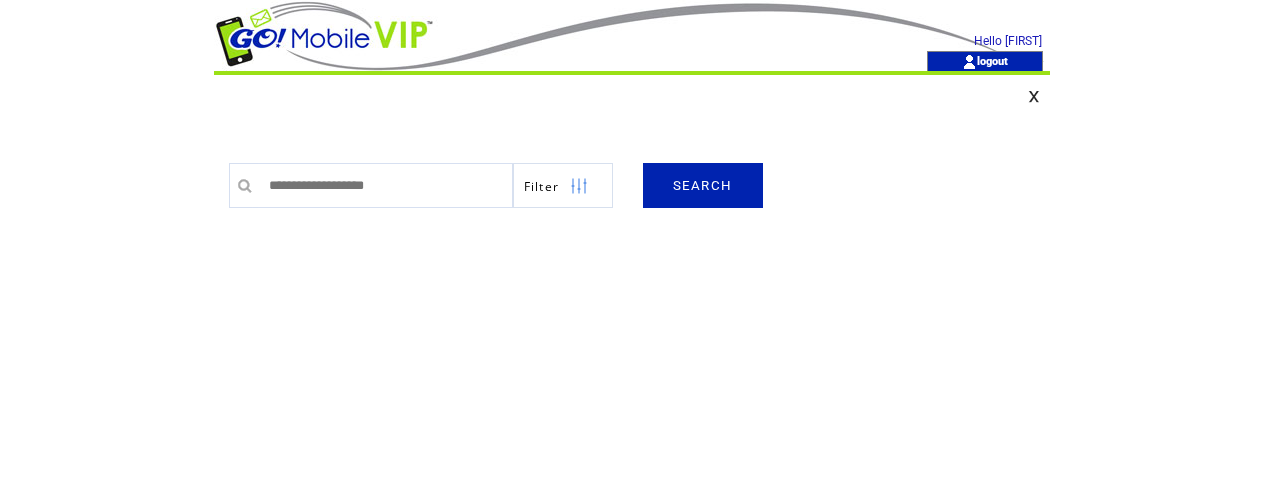 scroll, scrollTop: 0, scrollLeft: 0, axis: both 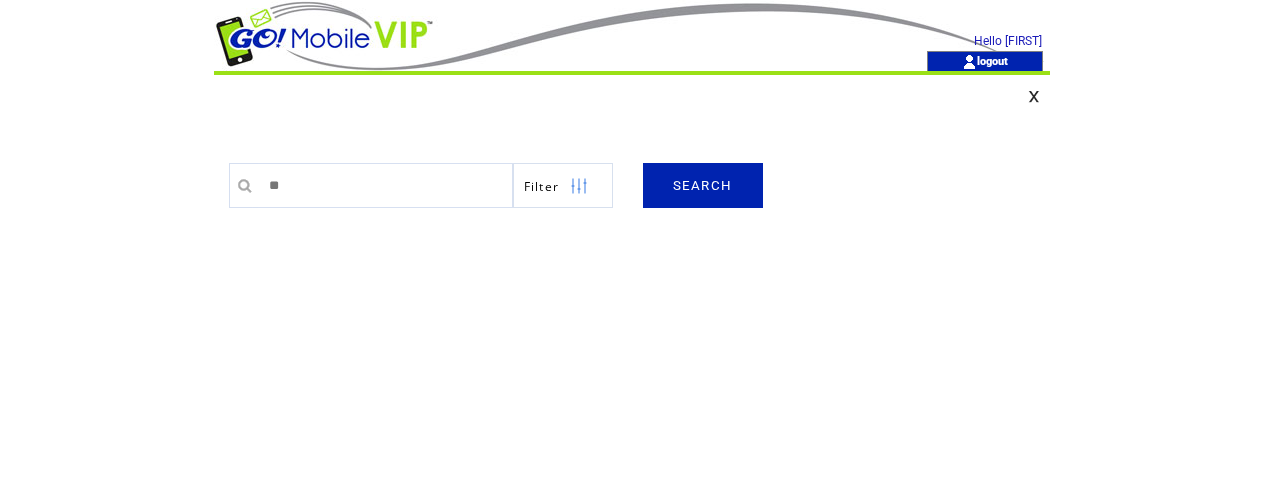 type on "********" 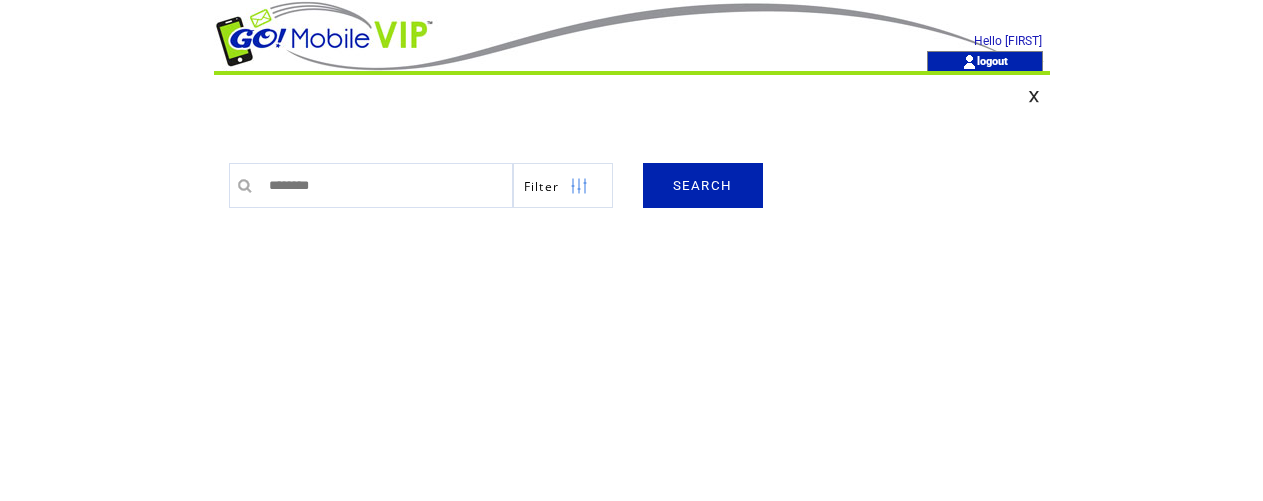 click on "SEARCH" at bounding box center [703, 185] 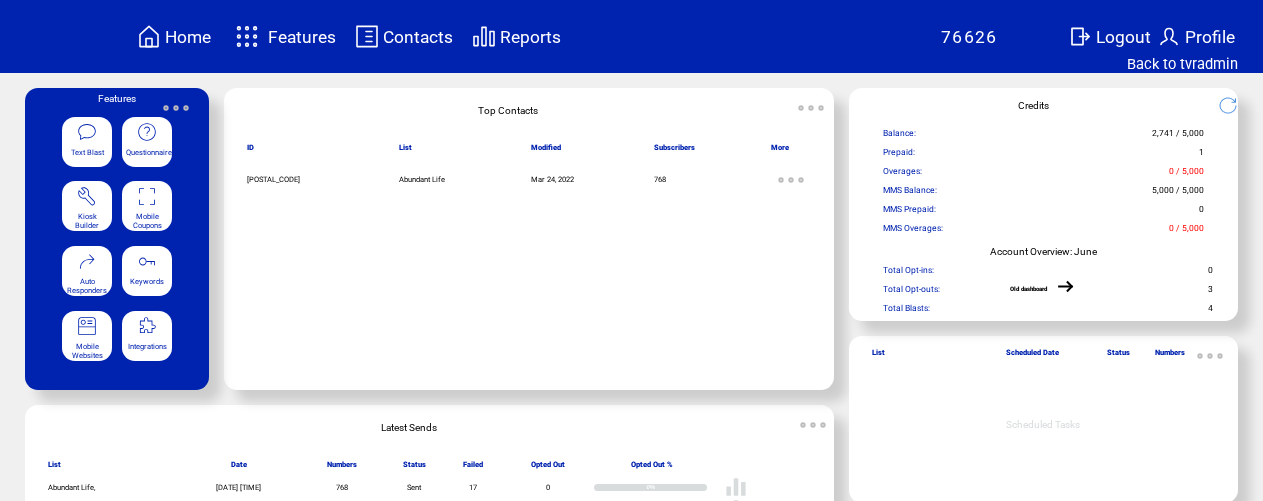 click on "Text Blast" 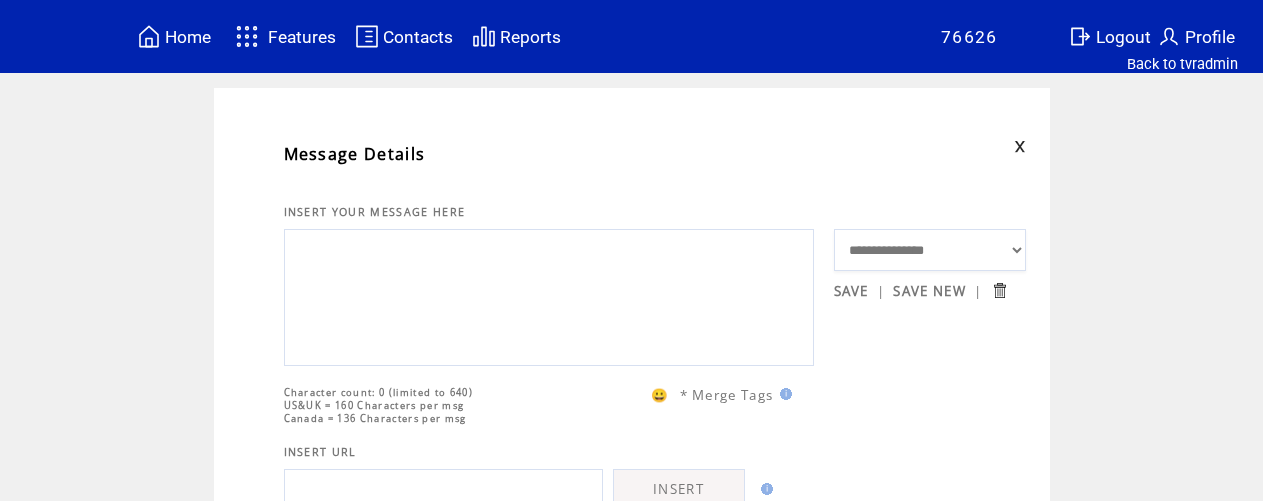 click at bounding box center (549, 295) 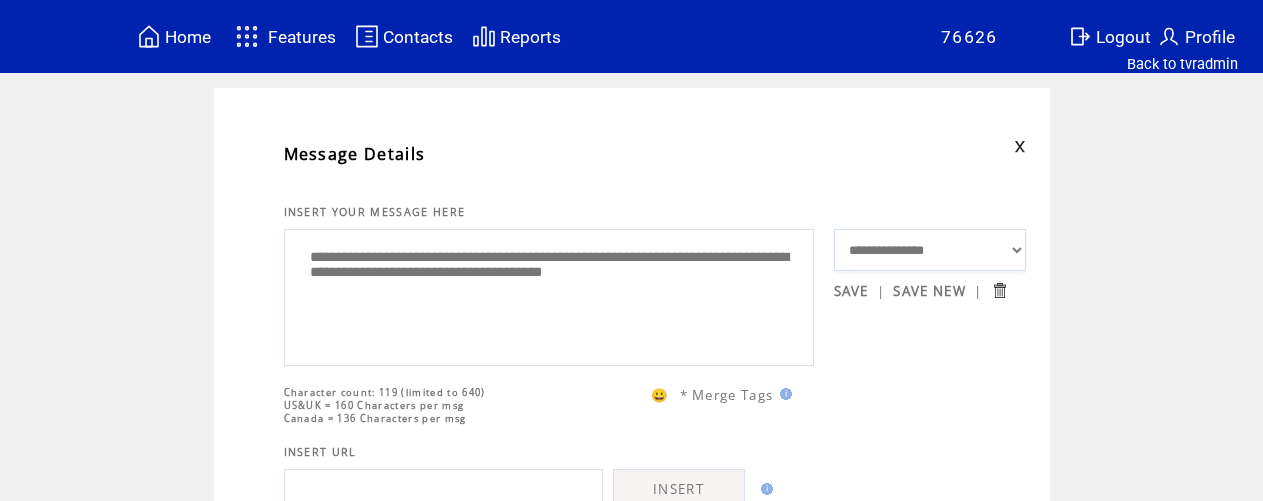 click on "**********" at bounding box center [549, 295] 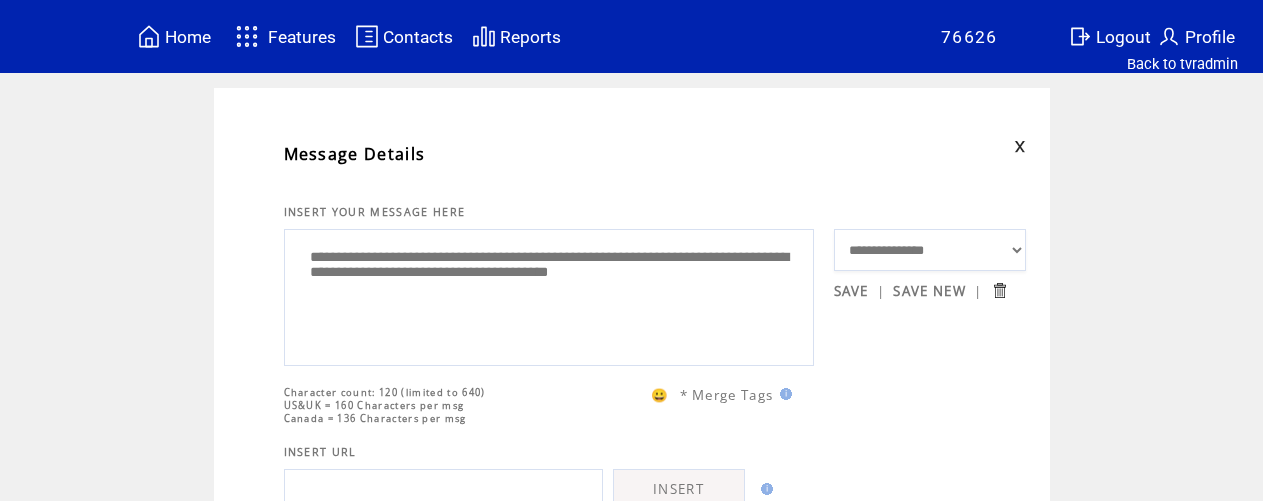 drag, startPoint x: 607, startPoint y: 338, endPoint x: 601, endPoint y: 329, distance: 10.816654 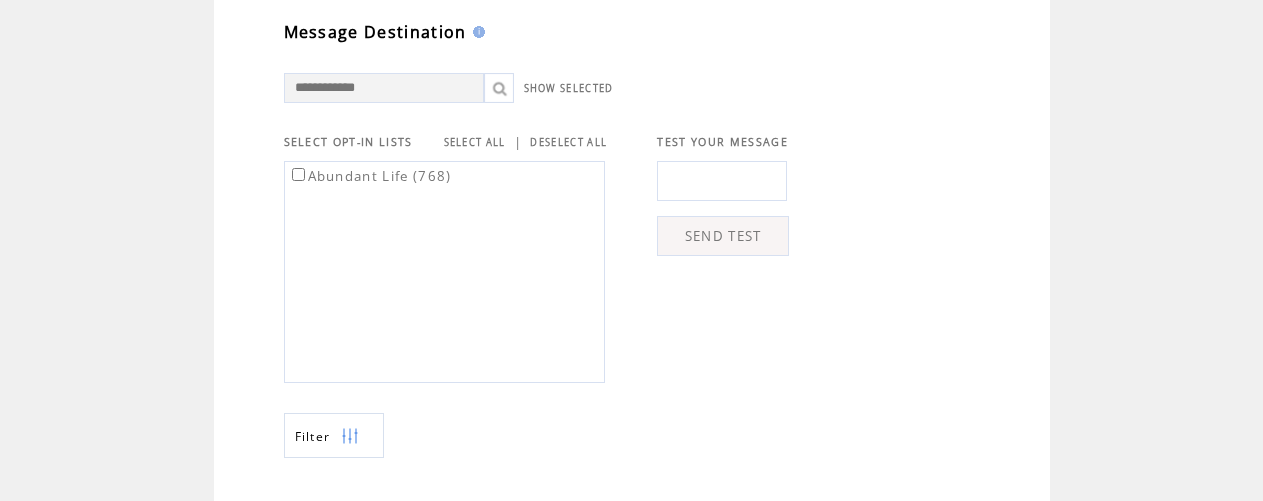scroll, scrollTop: 620, scrollLeft: 0, axis: vertical 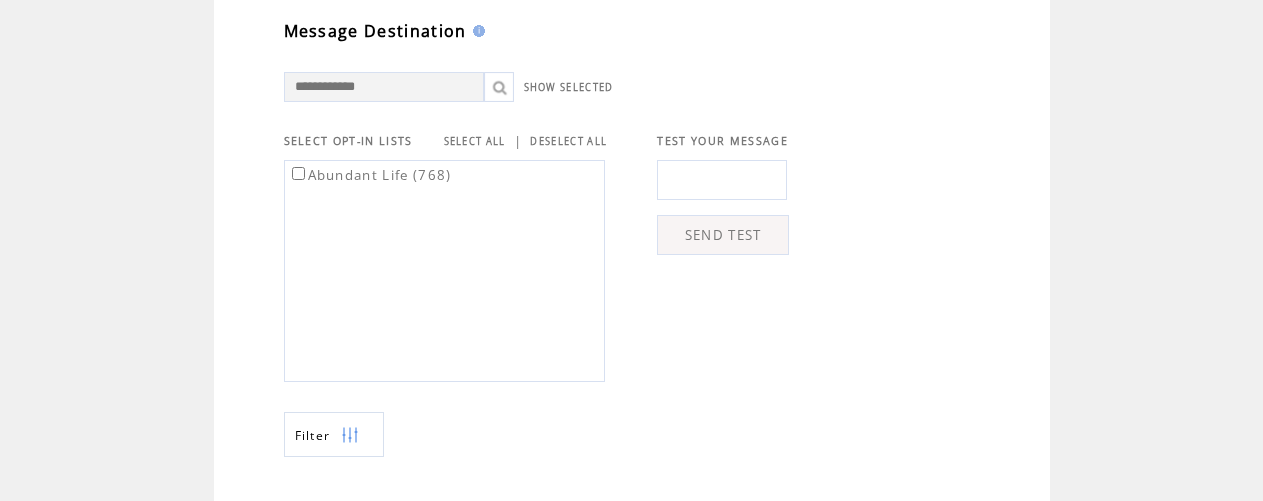 type on "**********" 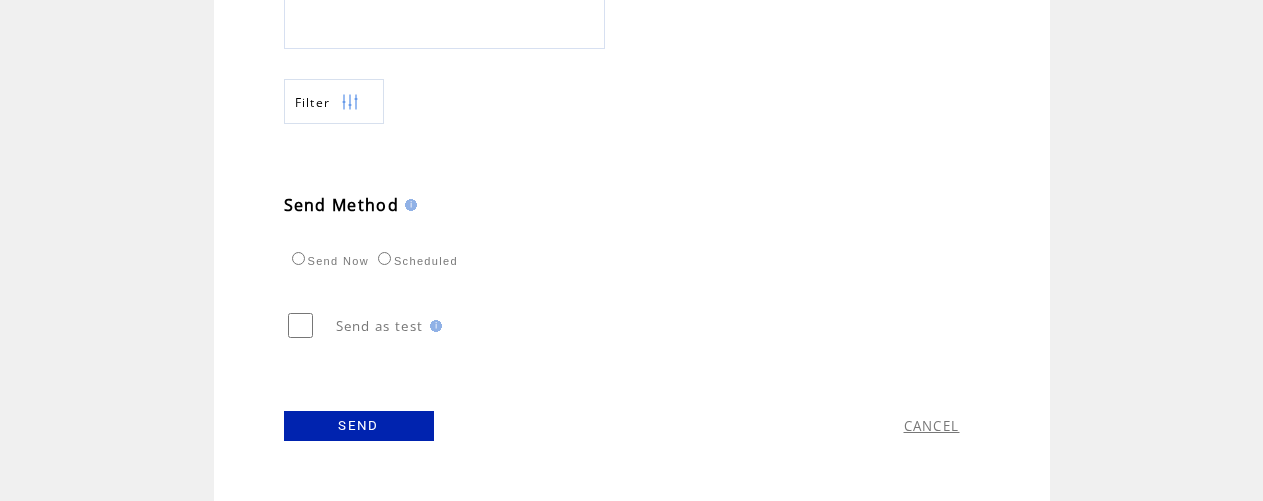 scroll, scrollTop: 982, scrollLeft: 0, axis: vertical 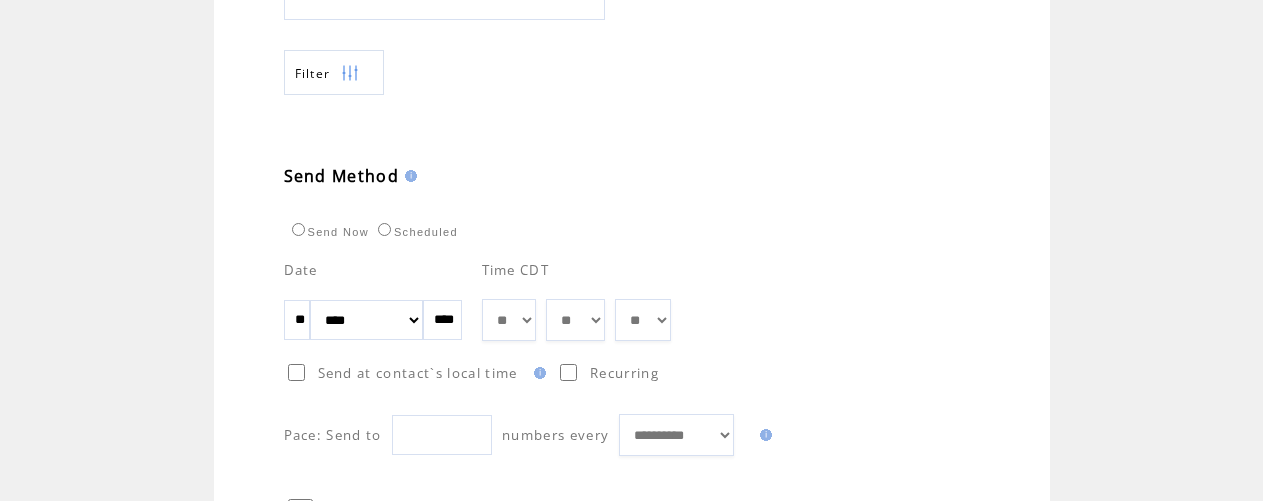 click on "** 	 ** 	 ** 	 ** 	 ** 	 ** 	 ** 	 ** 	 ** 	 ** 	 ** 	 ** 	 **" at bounding box center (509, 320) 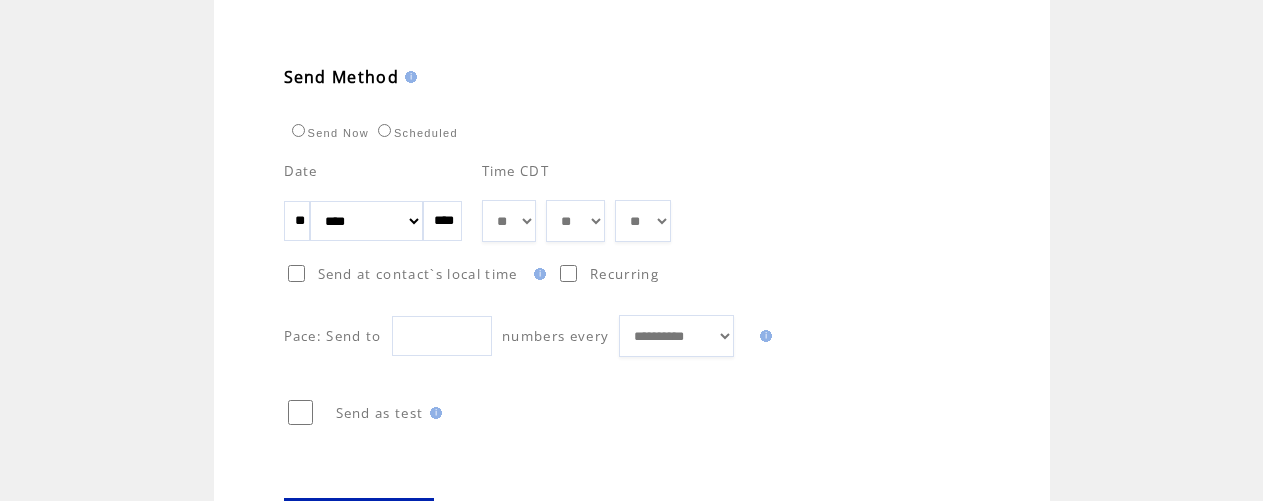 scroll, scrollTop: 1197, scrollLeft: 0, axis: vertical 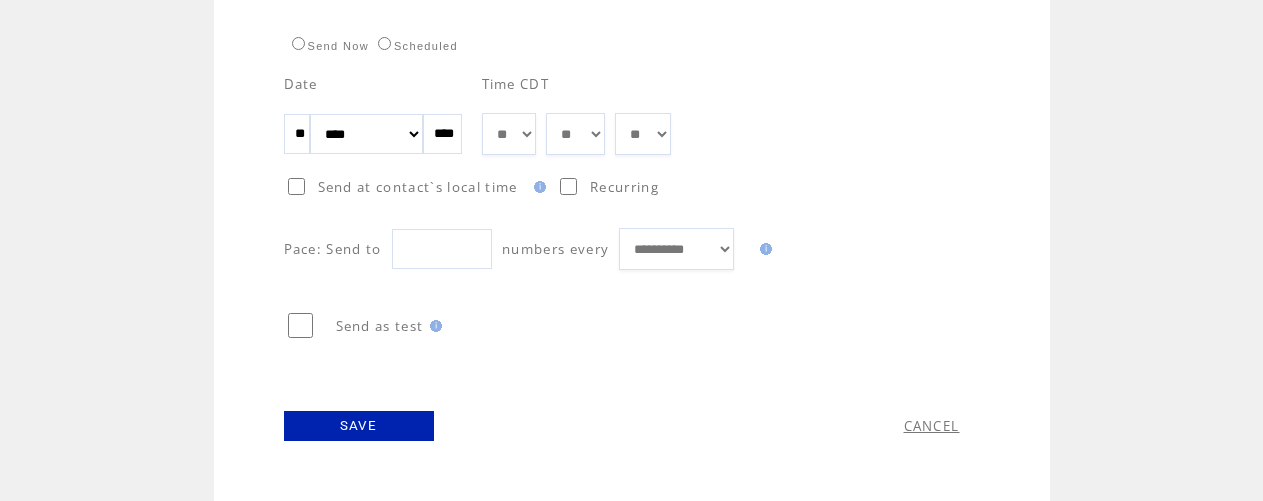 click on "SAVE" at bounding box center (359, 426) 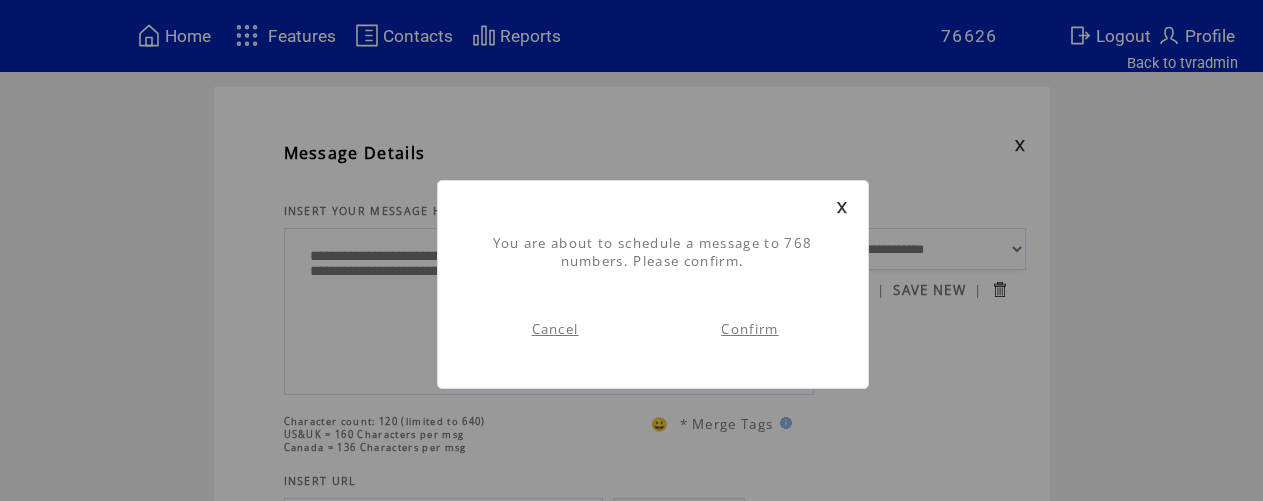 scroll, scrollTop: 1, scrollLeft: 0, axis: vertical 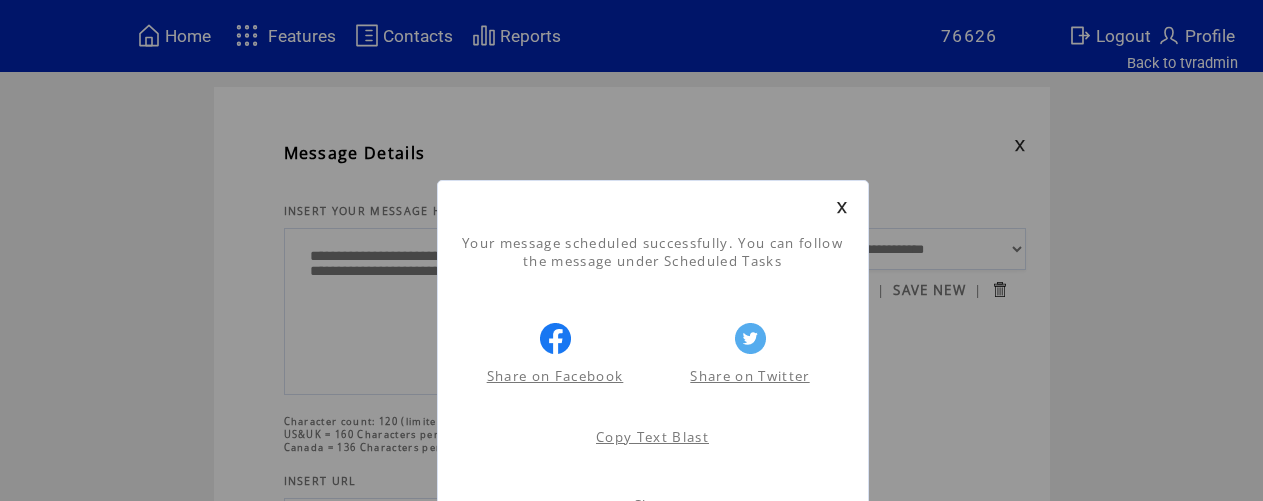 click at bounding box center (842, 207) 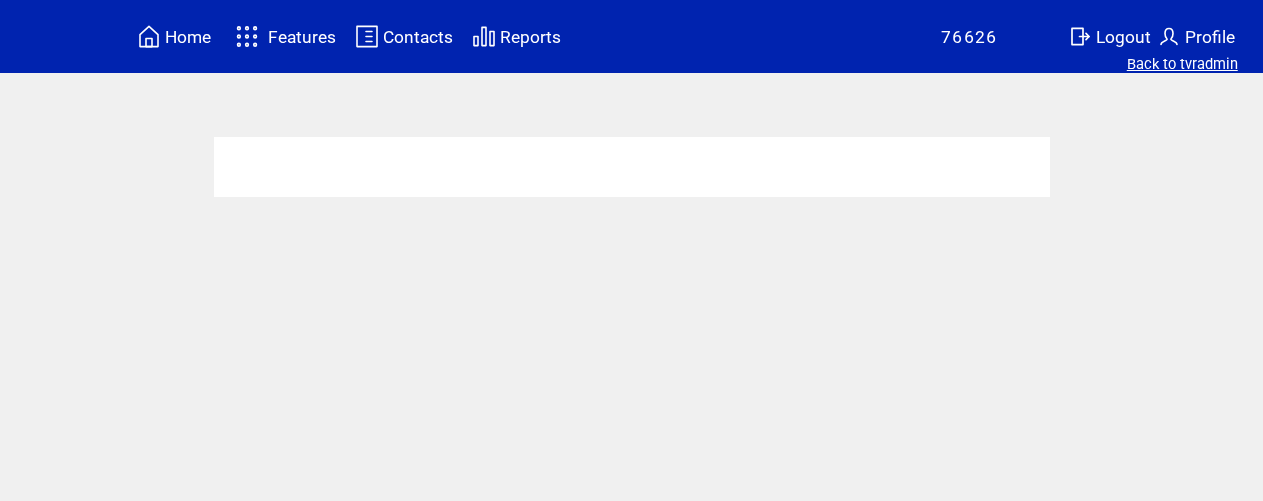 scroll, scrollTop: 0, scrollLeft: 0, axis: both 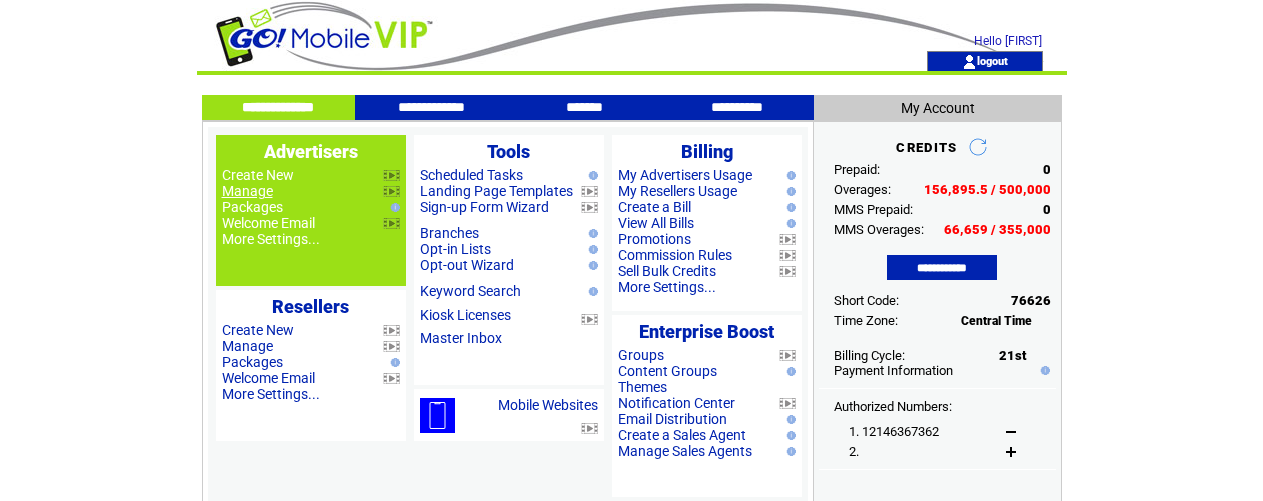 click on "Manage" at bounding box center (247, 191) 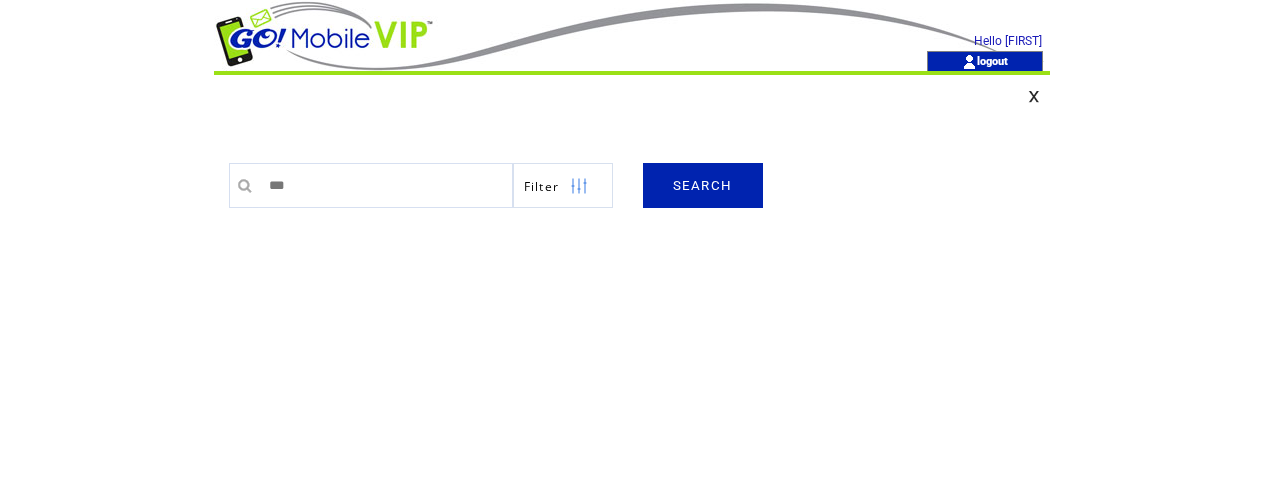 scroll, scrollTop: 0, scrollLeft: 0, axis: both 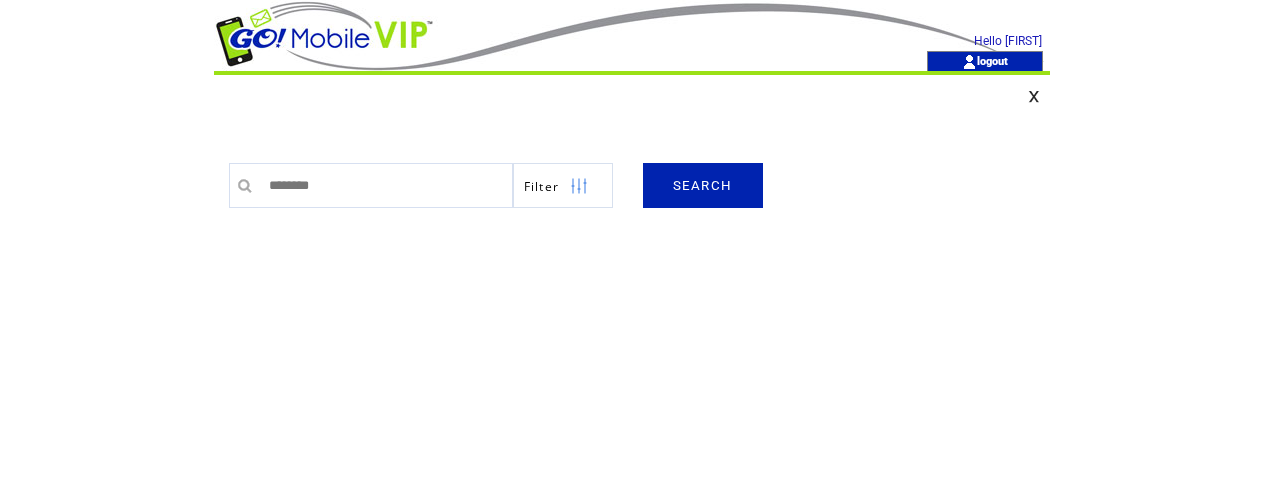click on "SEARCH" at bounding box center [703, 185] 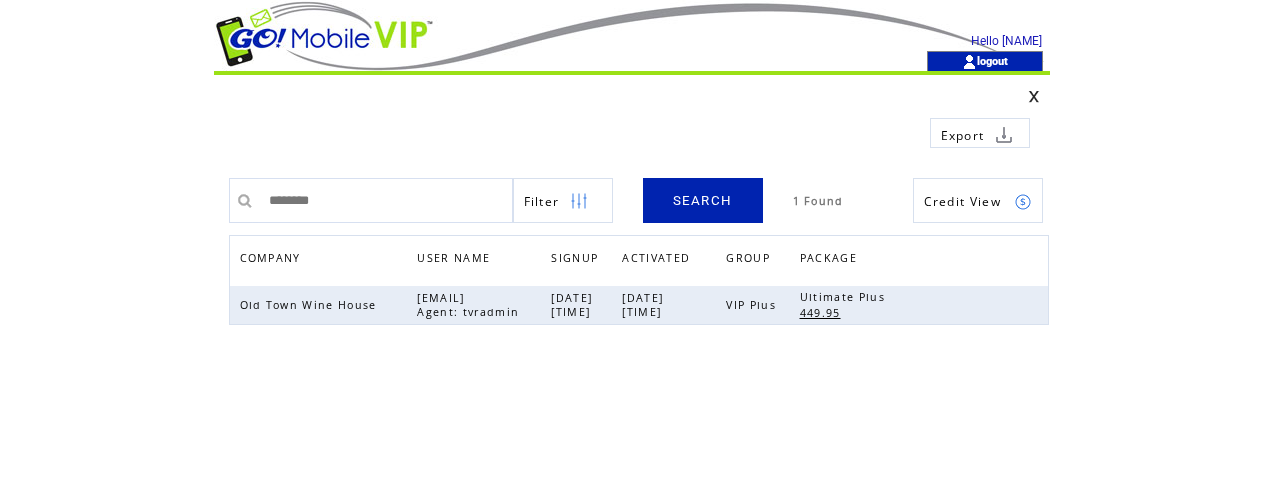 scroll, scrollTop: 0, scrollLeft: 0, axis: both 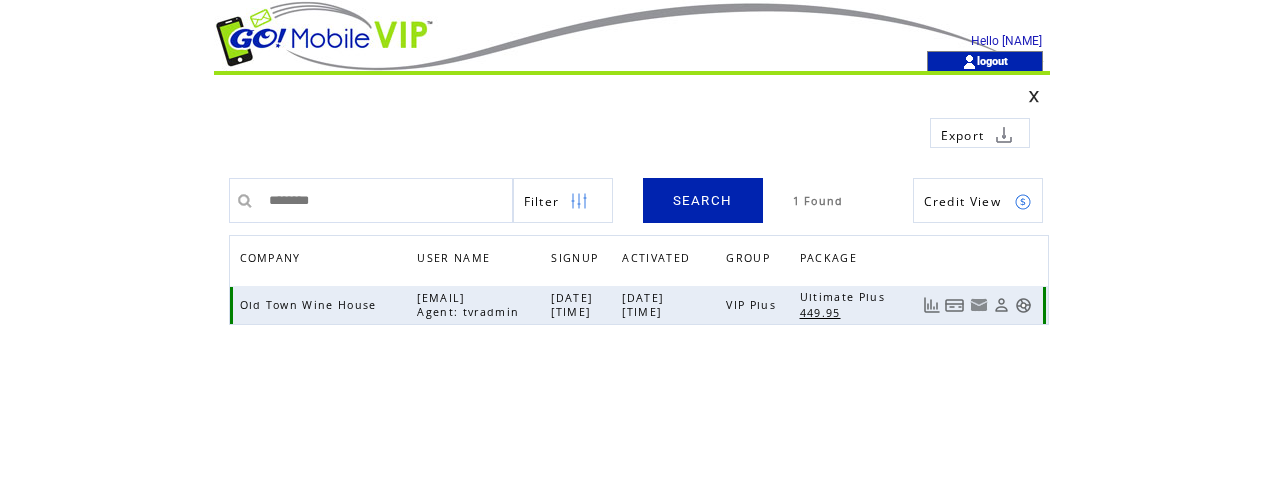 click at bounding box center [1023, 305] 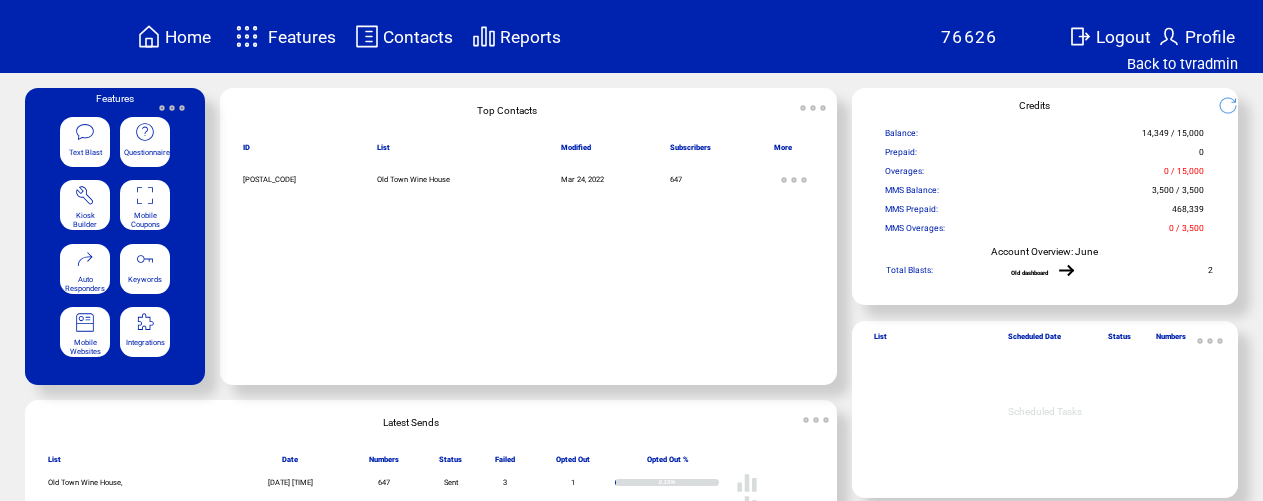 scroll, scrollTop: 0, scrollLeft: 0, axis: both 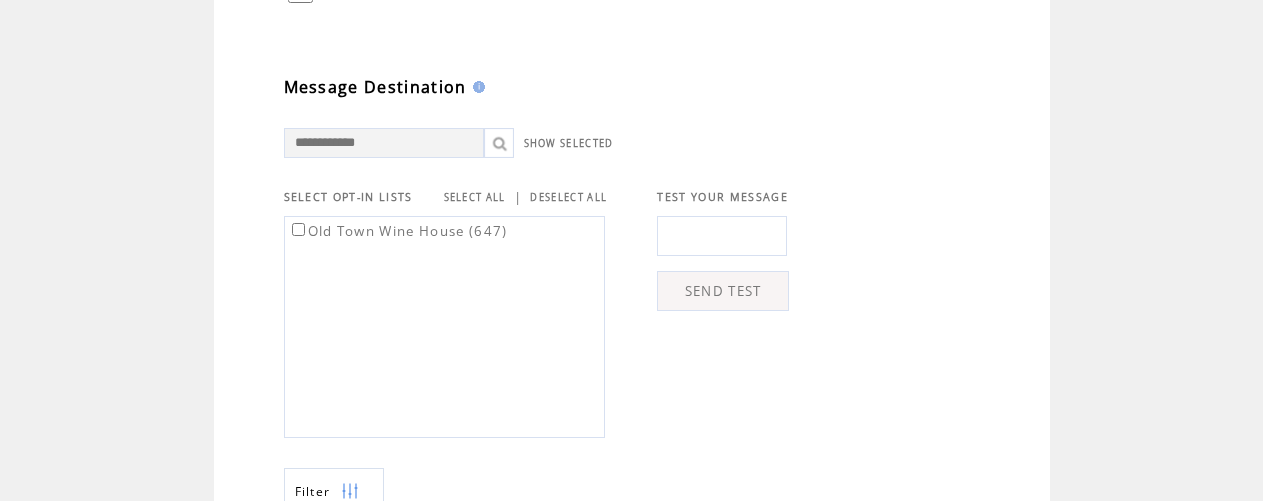 type on "**********" 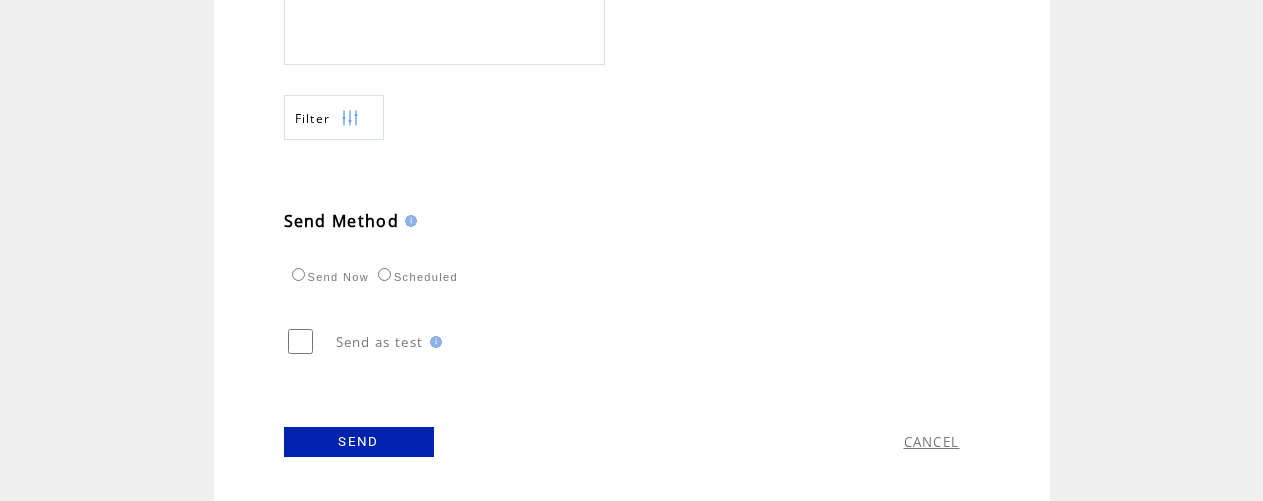 scroll, scrollTop: 982, scrollLeft: 0, axis: vertical 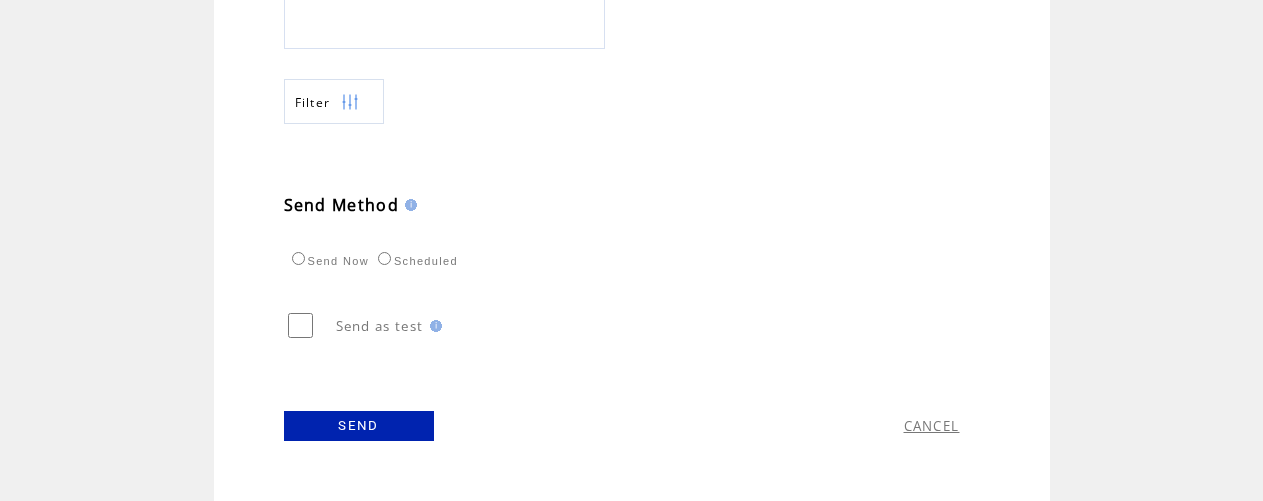 click on "SEND" at bounding box center (359, 426) 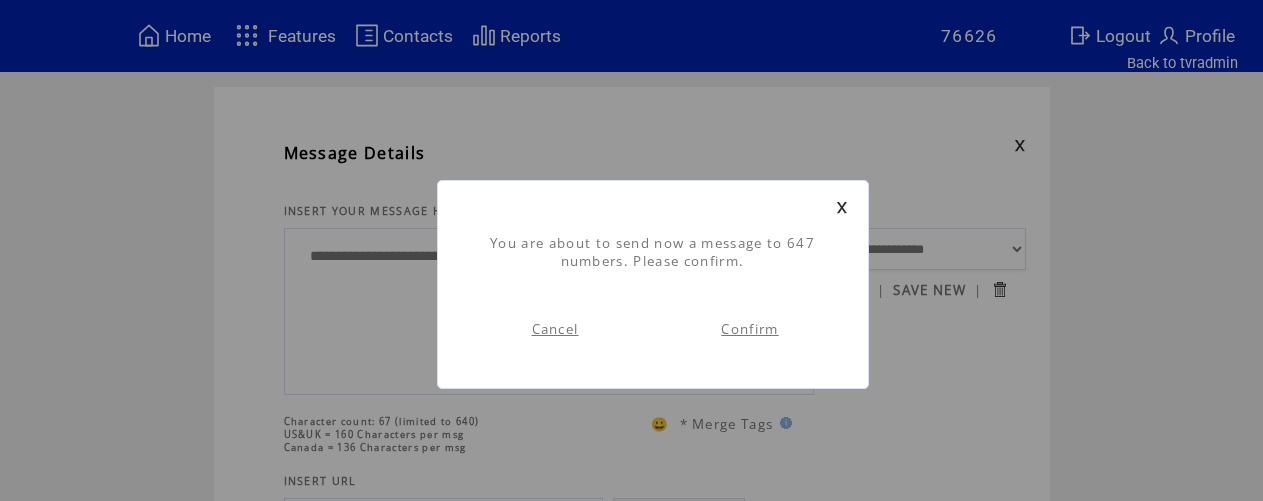 scroll, scrollTop: 1, scrollLeft: 0, axis: vertical 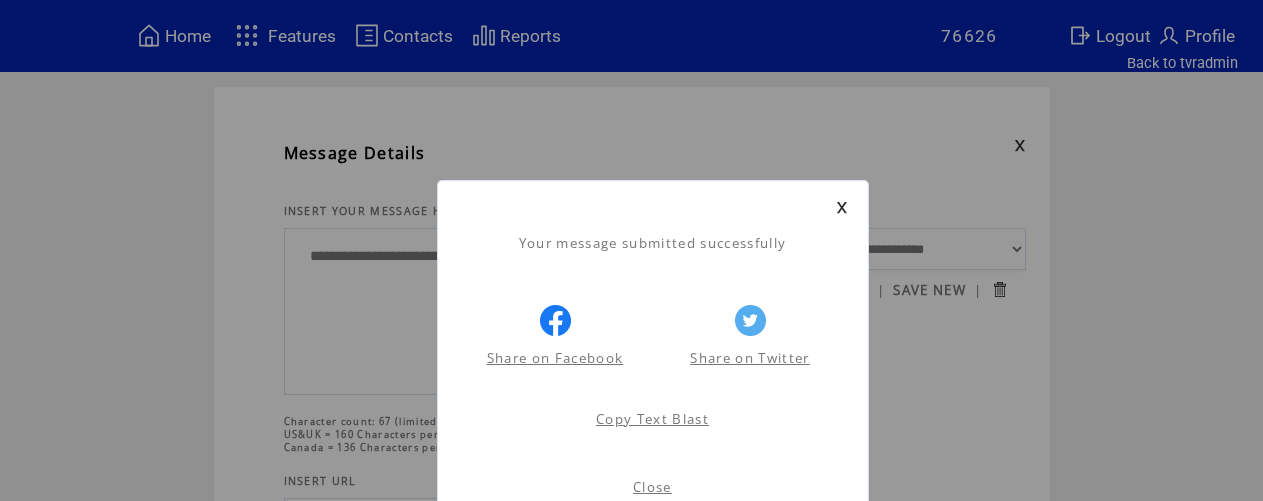 click on "Close" at bounding box center [652, 487] 